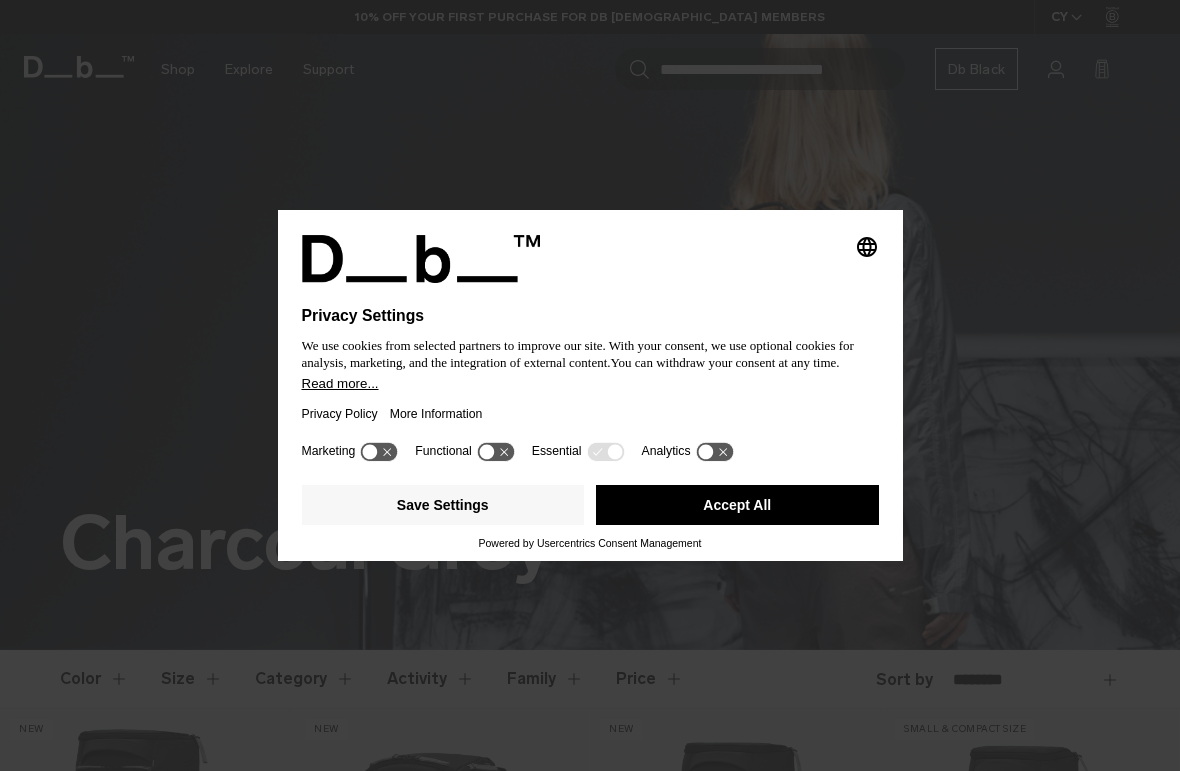 scroll, scrollTop: 0, scrollLeft: 0, axis: both 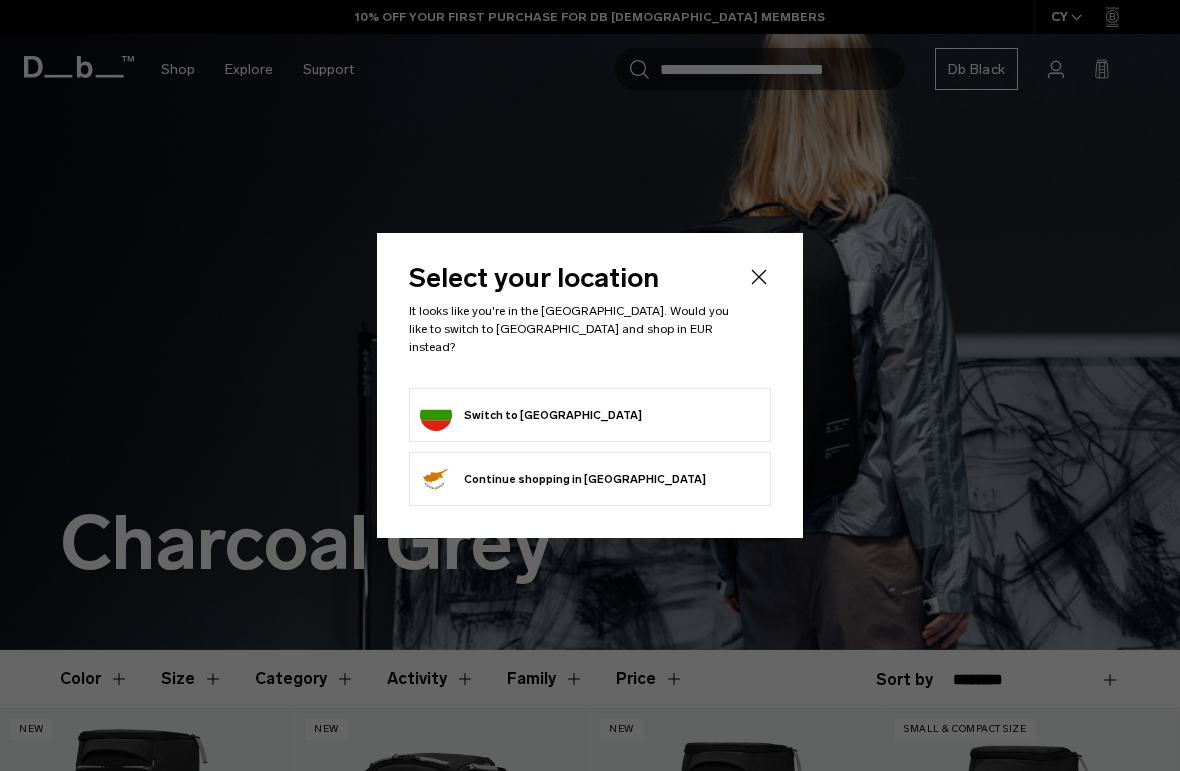 click on "Switch to Bulgaria" at bounding box center [590, 415] 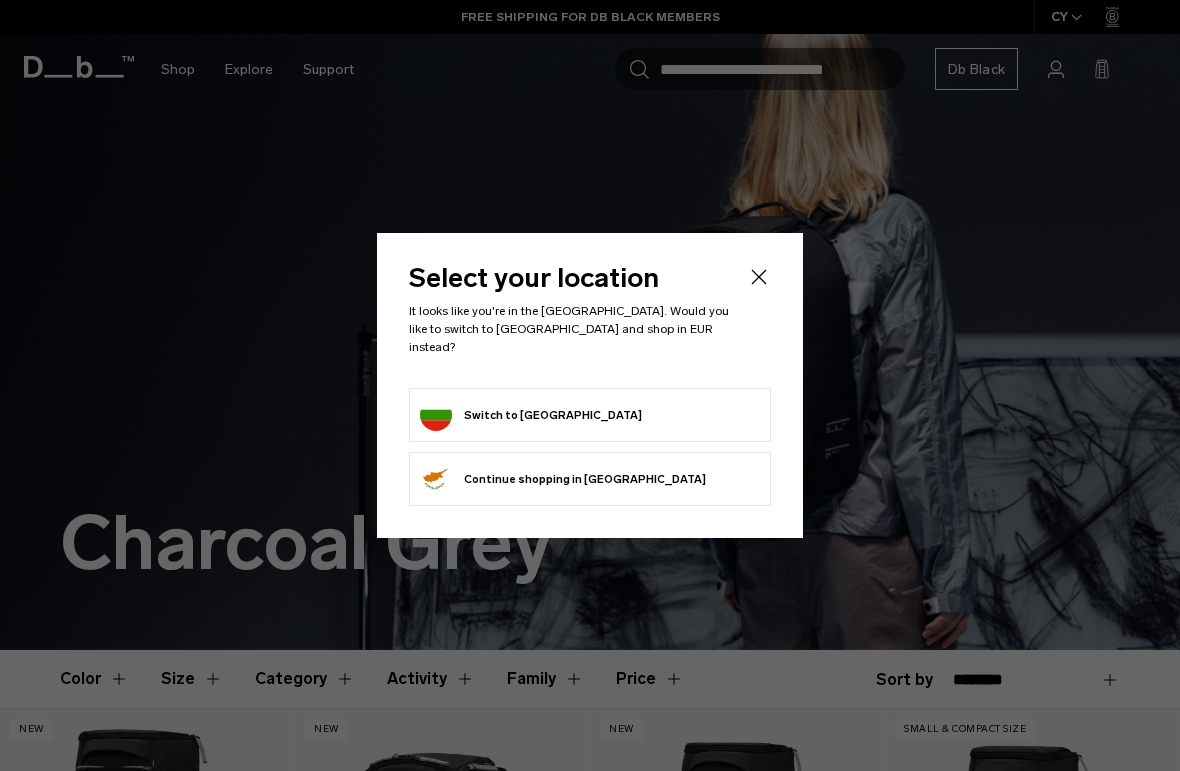 click on "Switch to Bulgaria" at bounding box center [531, 415] 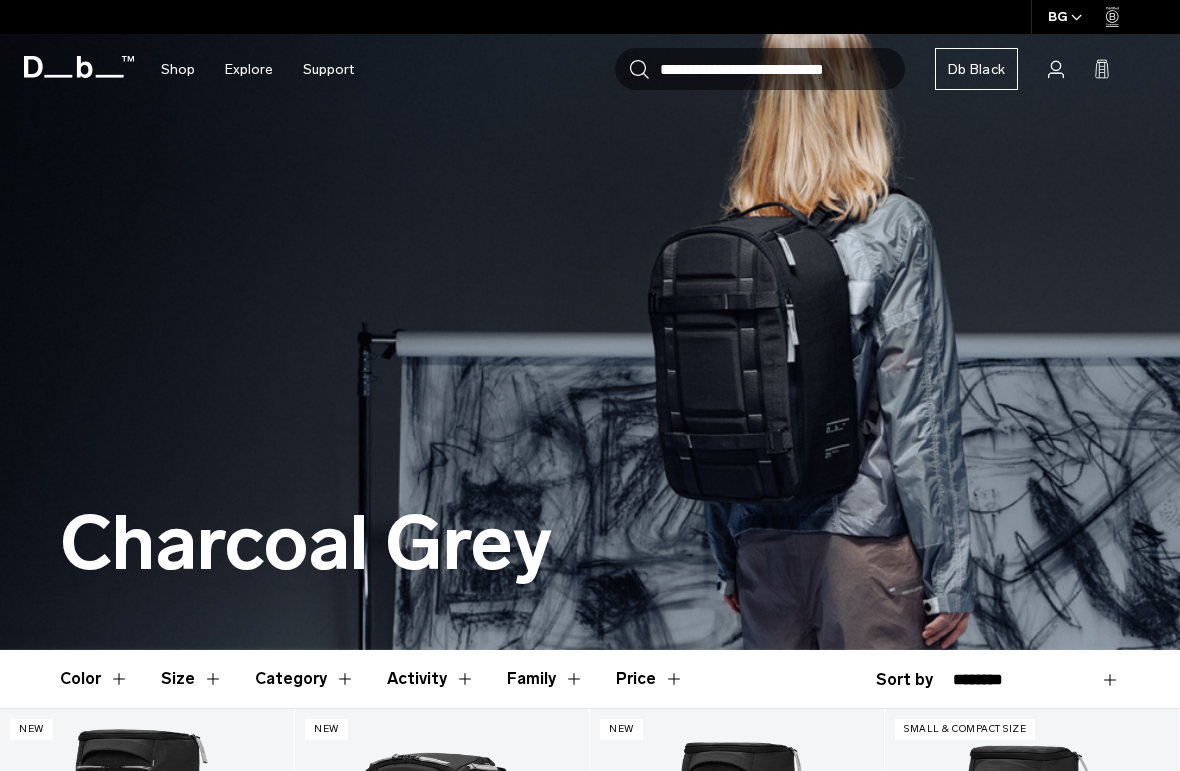 scroll, scrollTop: 0, scrollLeft: 0, axis: both 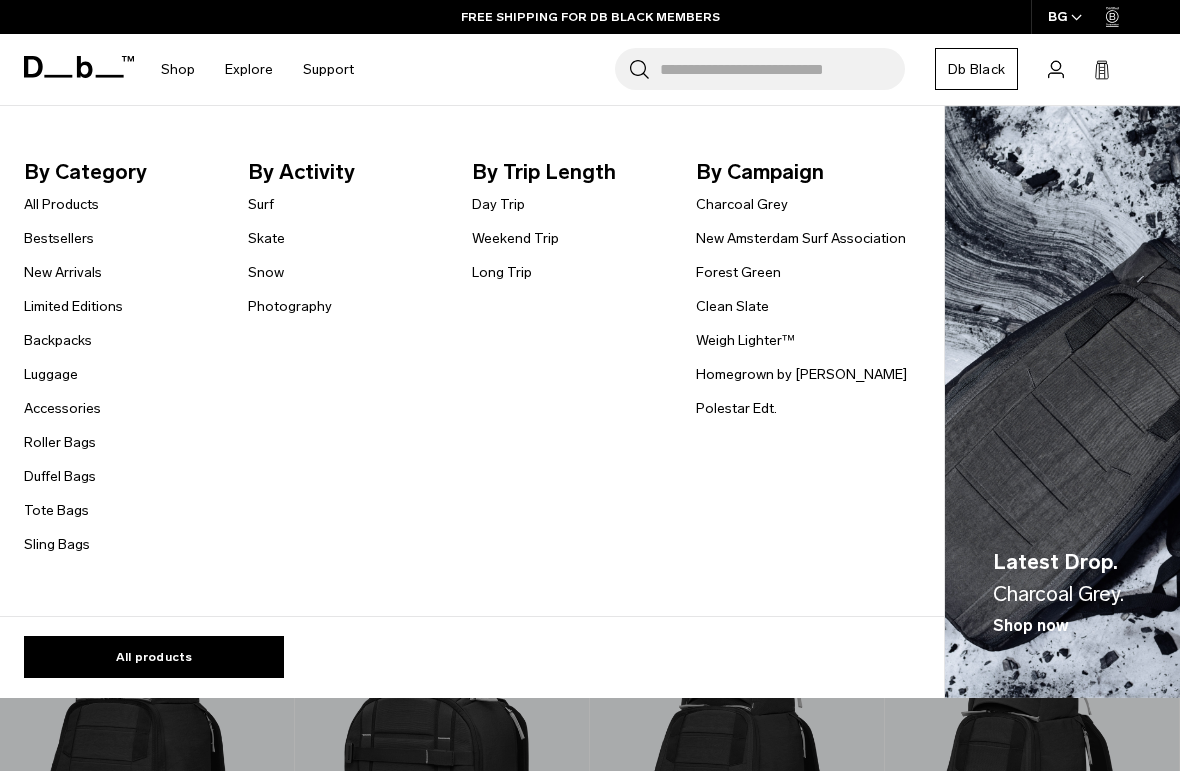 click on "Sling Bags" at bounding box center (57, 544) 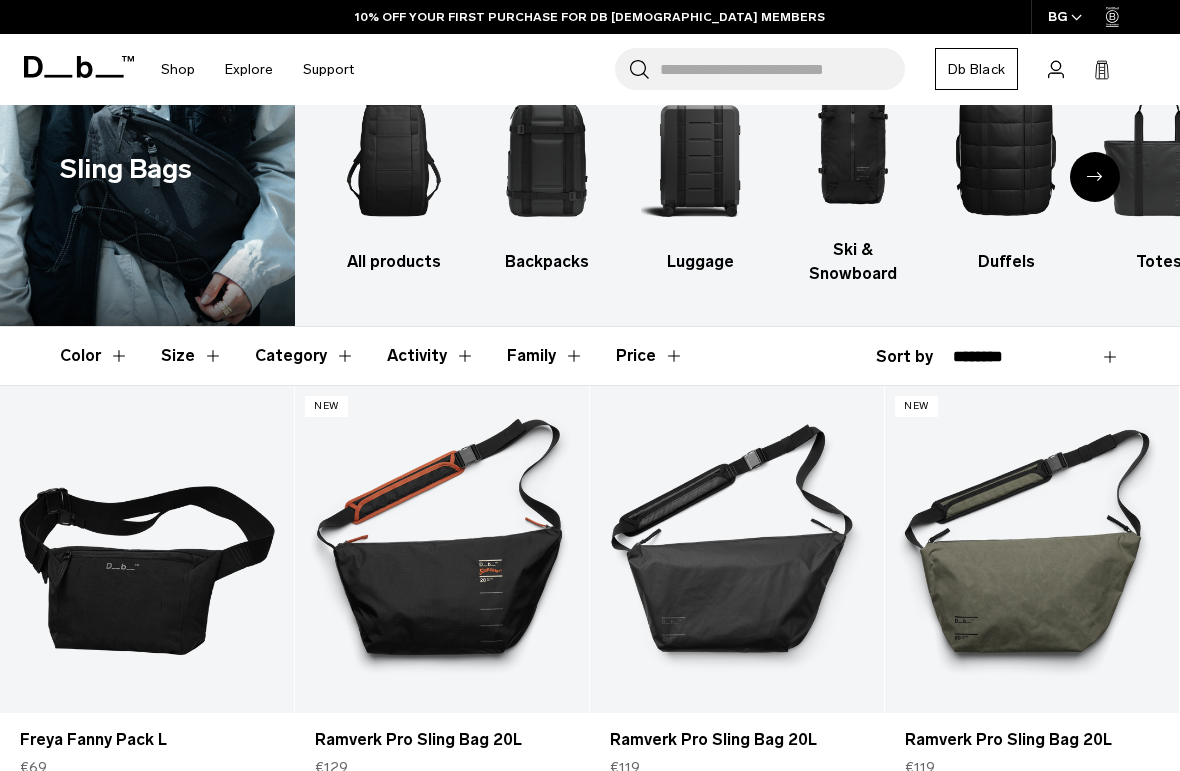 scroll, scrollTop: 147, scrollLeft: 0, axis: vertical 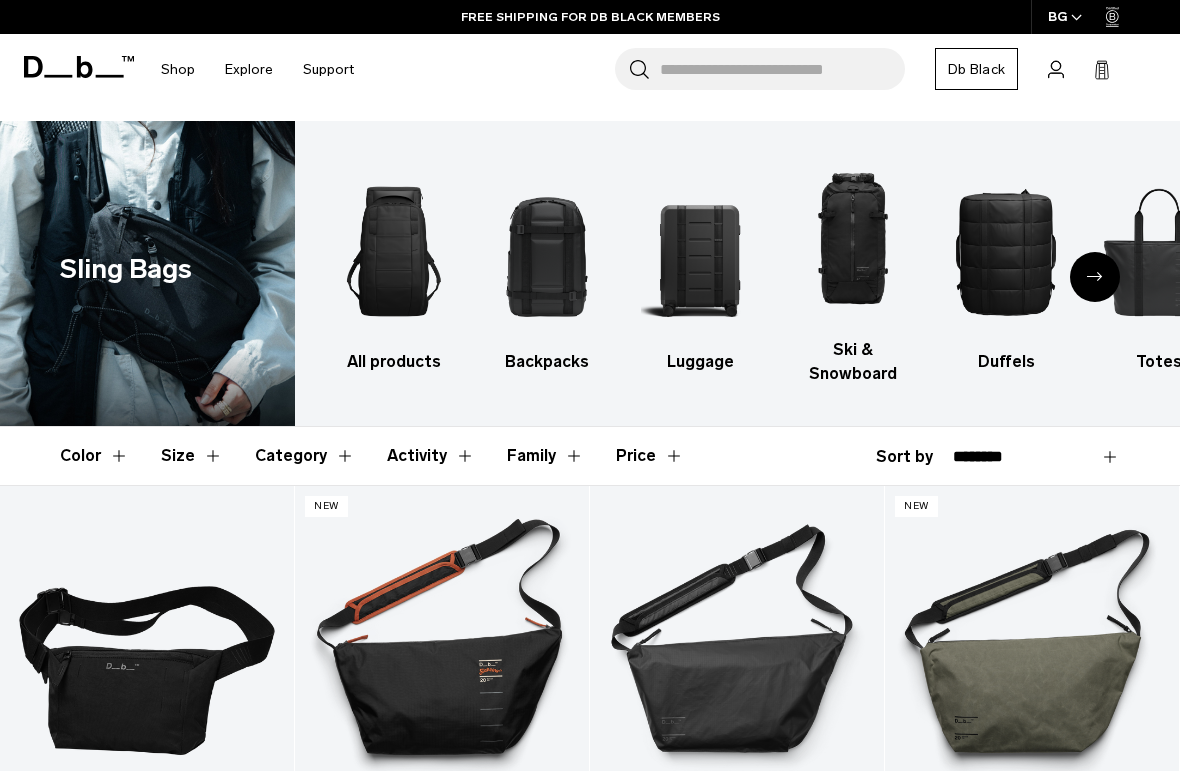 click on "Size" at bounding box center (192, 456) 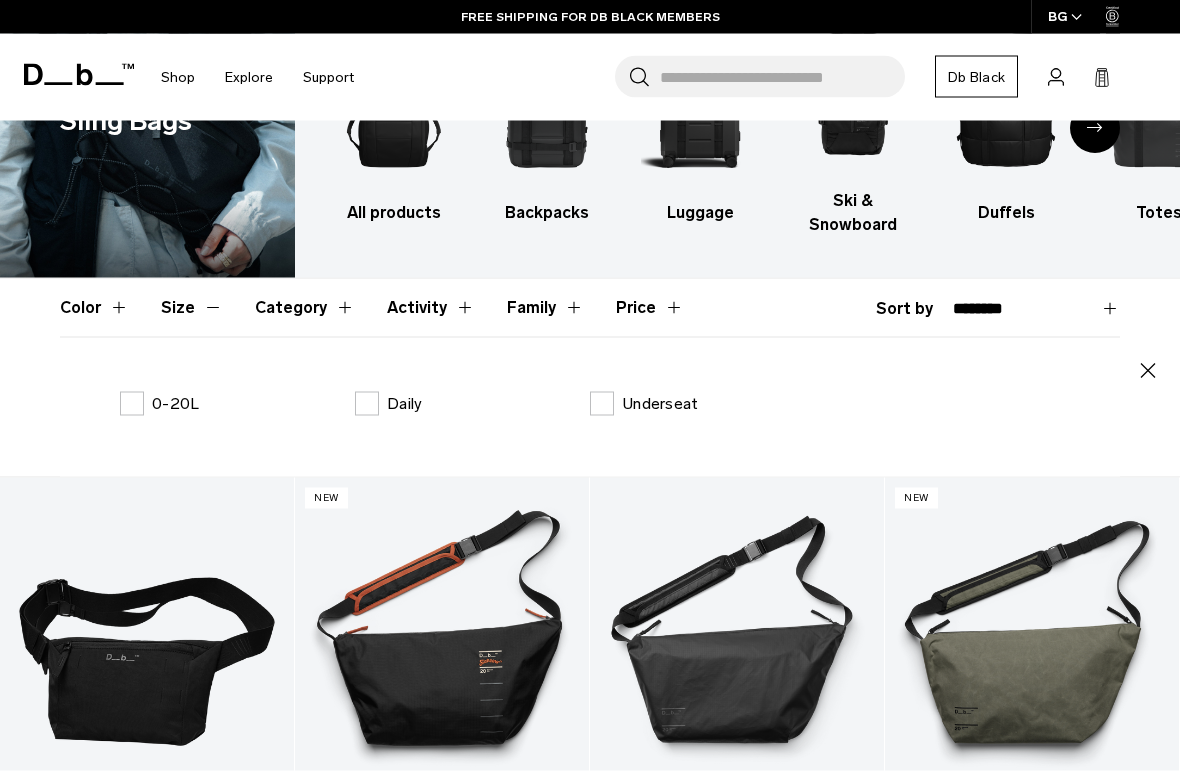 scroll, scrollTop: 140, scrollLeft: 0, axis: vertical 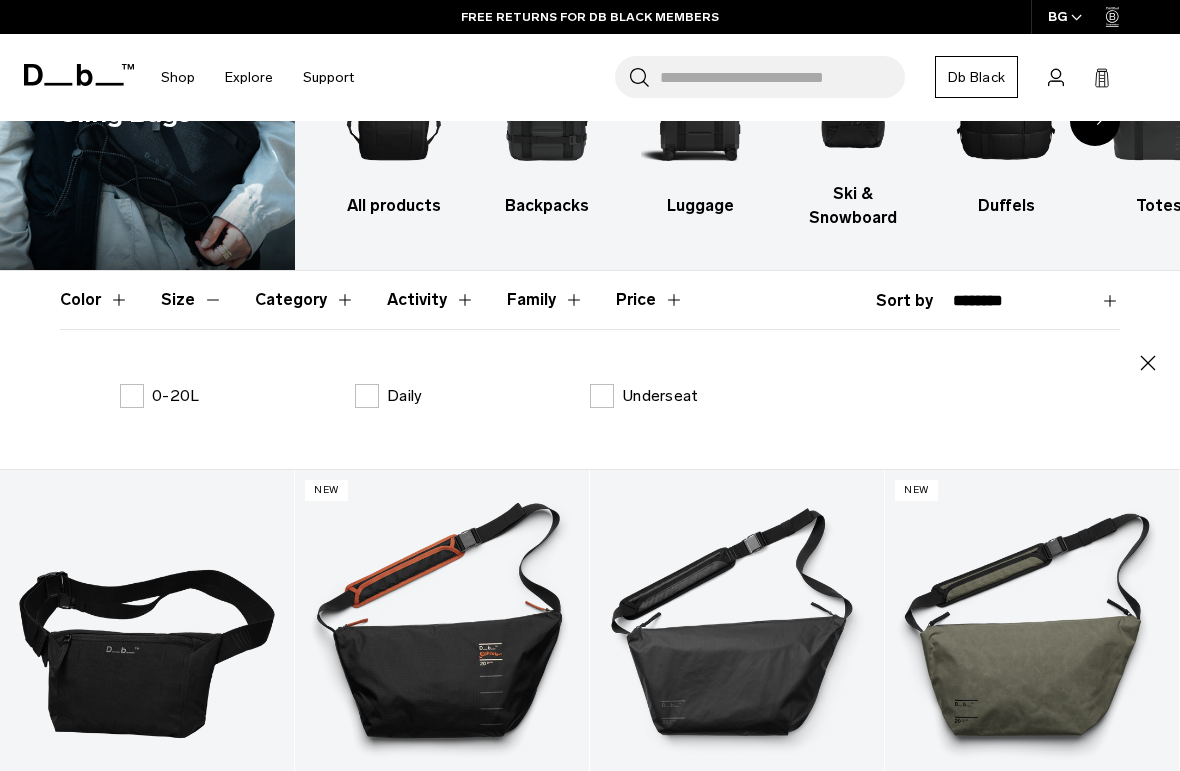 click on "Daily" at bounding box center [388, 396] 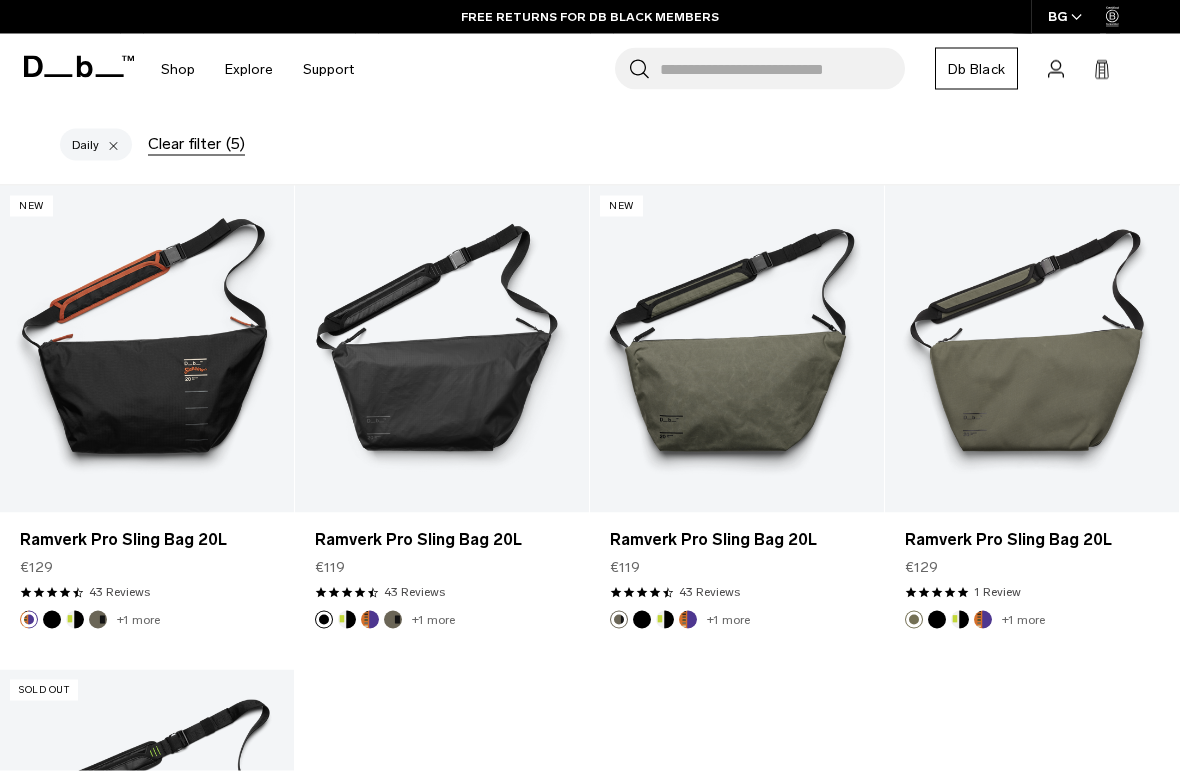 scroll, scrollTop: 387, scrollLeft: 0, axis: vertical 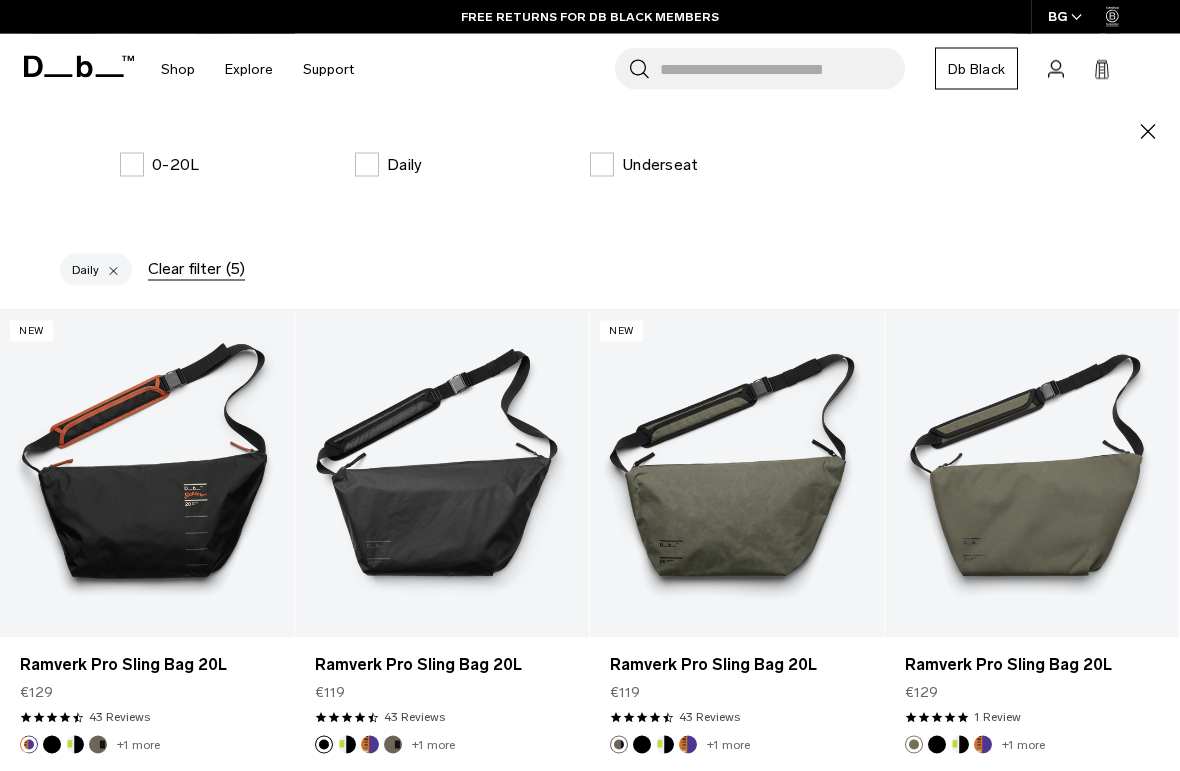 click on "Daily" at bounding box center [388, 165] 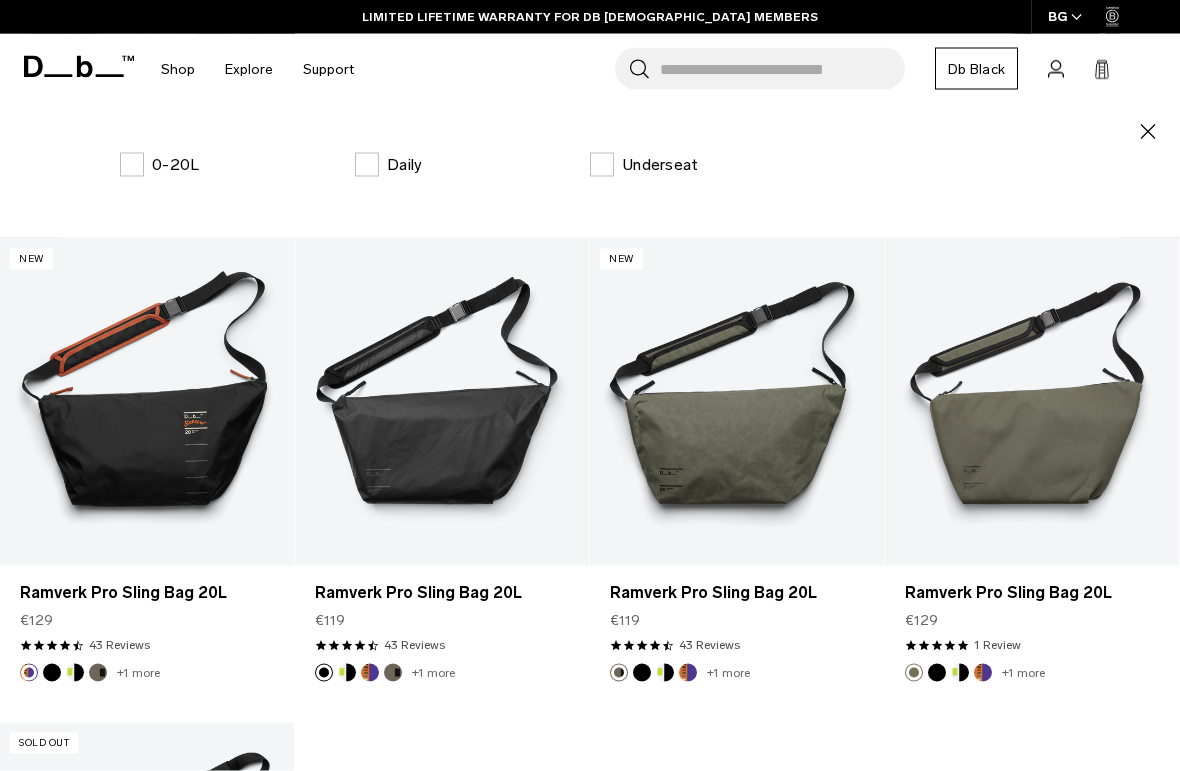 click on "0-20L" at bounding box center (159, 165) 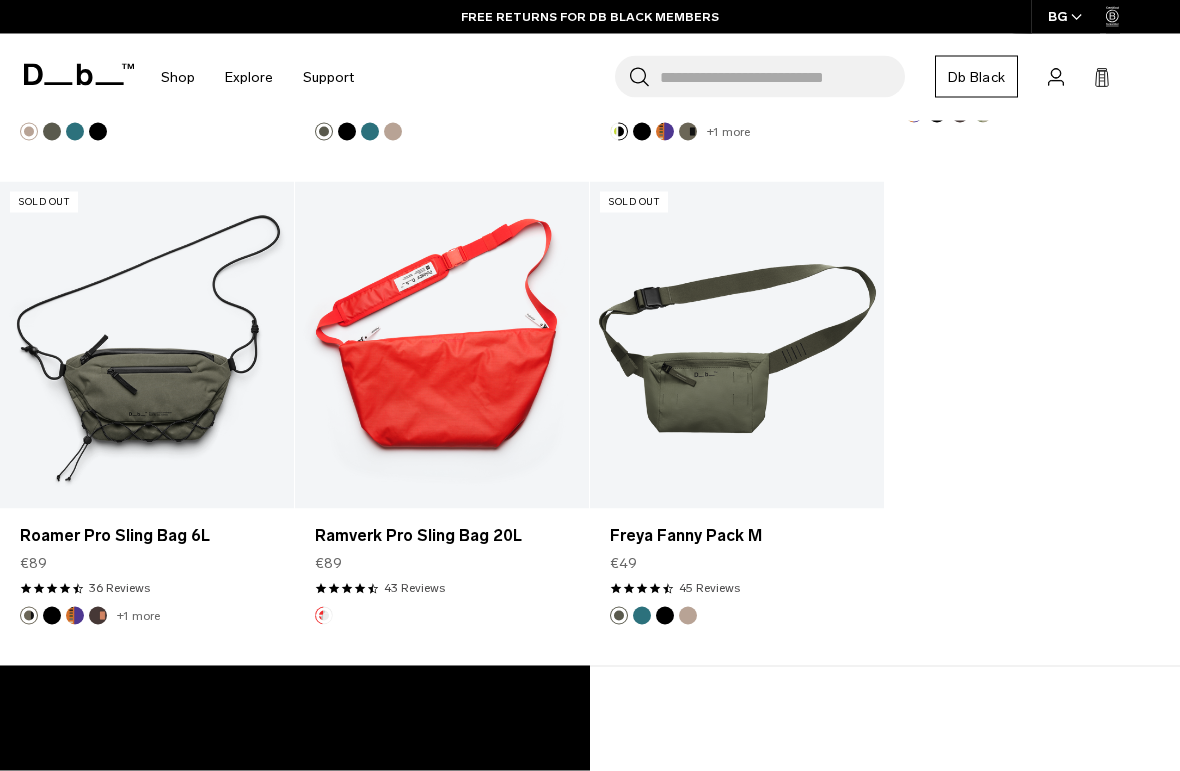 scroll, scrollTop: 2455, scrollLeft: 0, axis: vertical 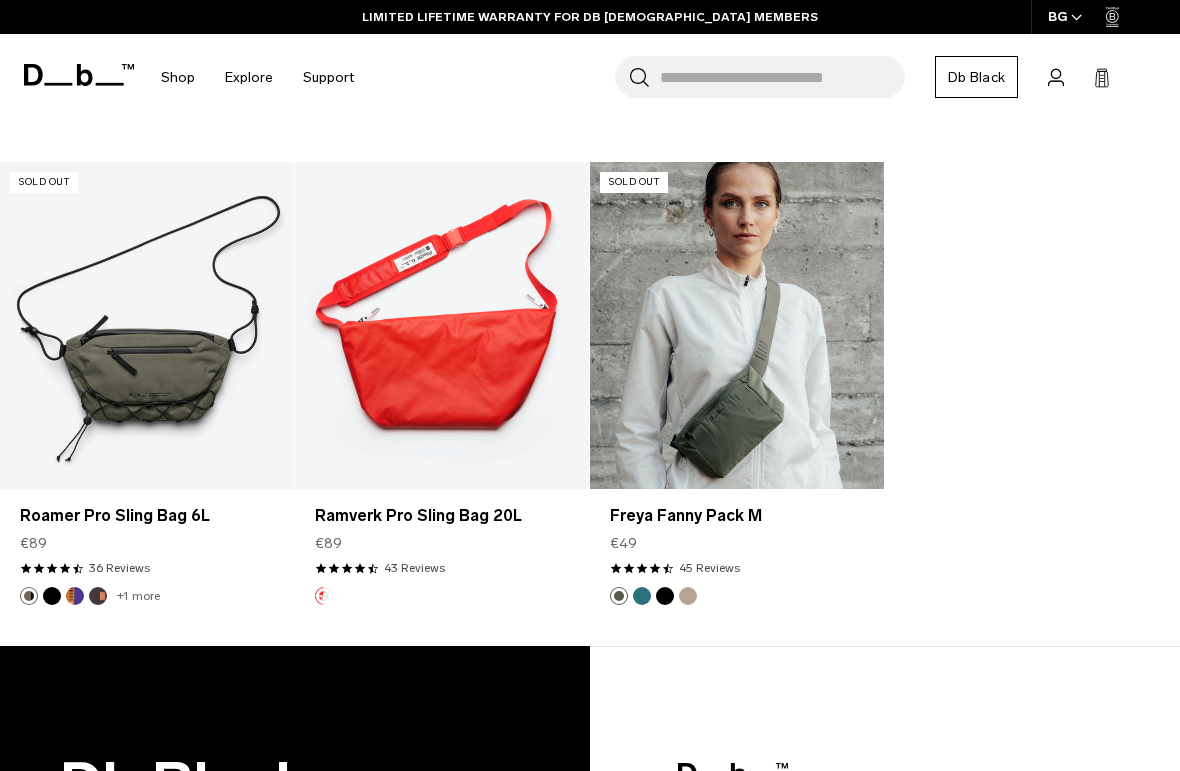 click at bounding box center (737, 325) 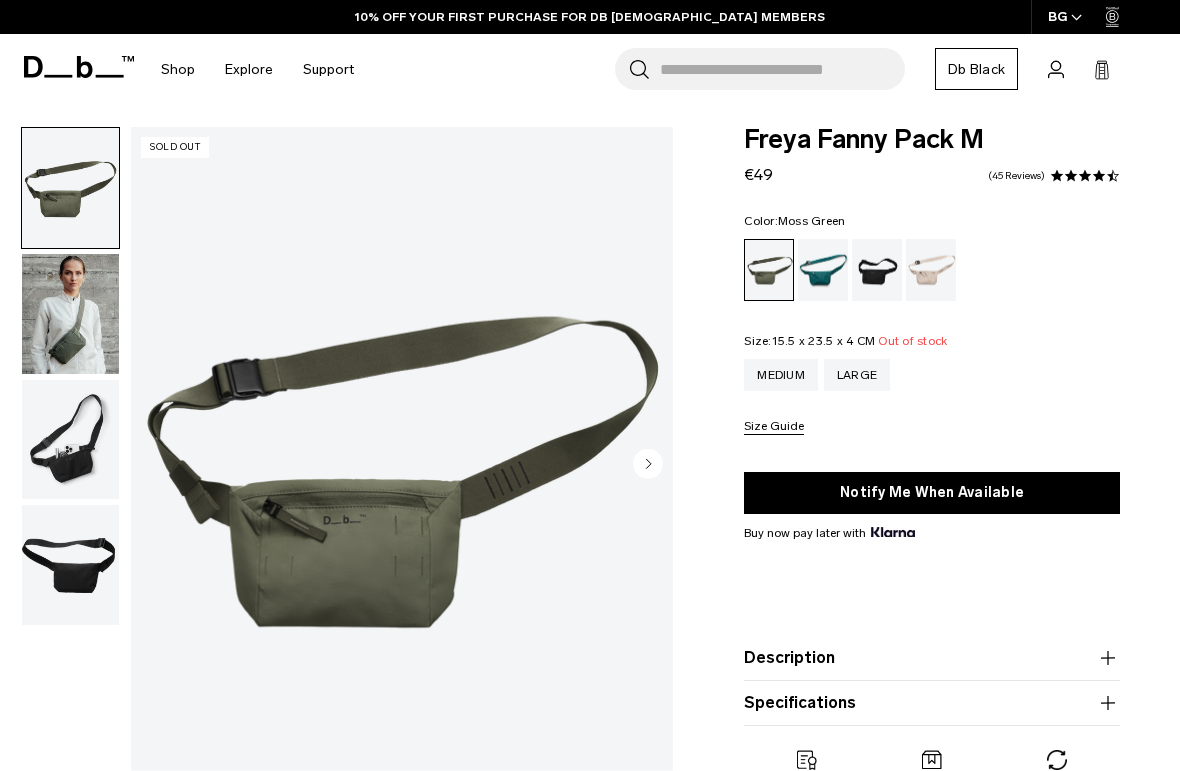 scroll, scrollTop: 10, scrollLeft: 0, axis: vertical 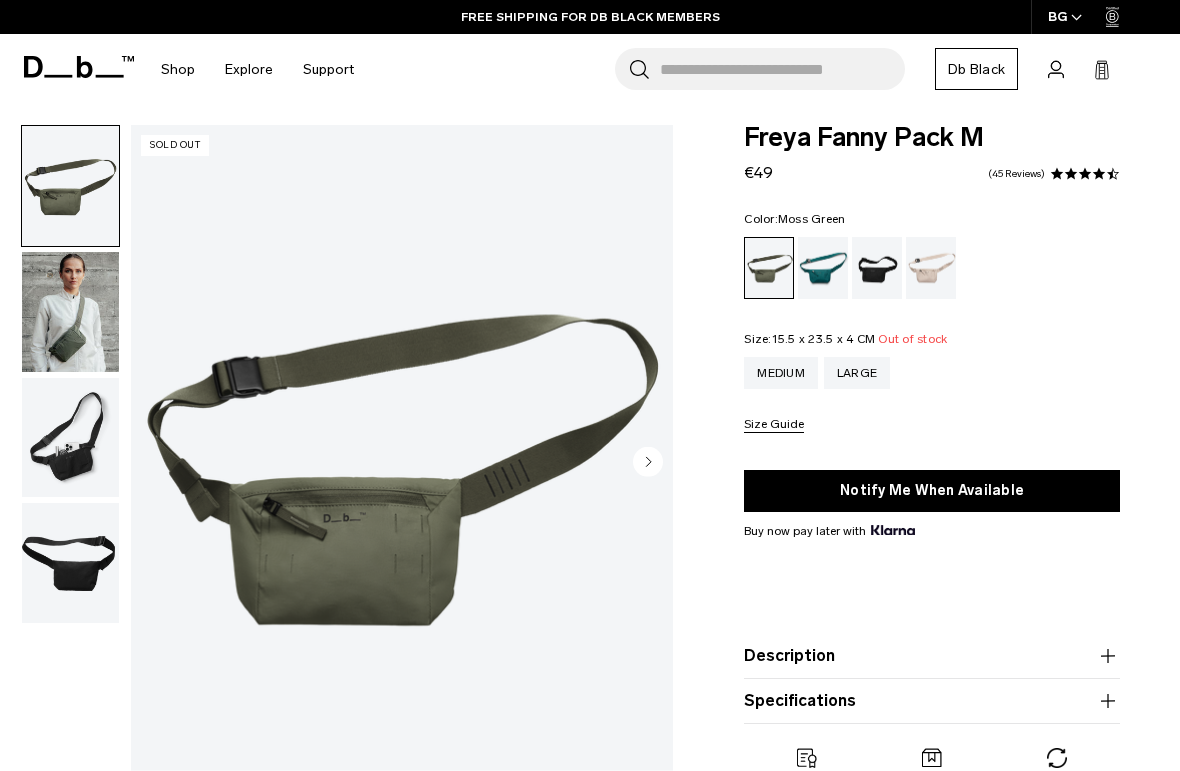 click at bounding box center (70, 438) 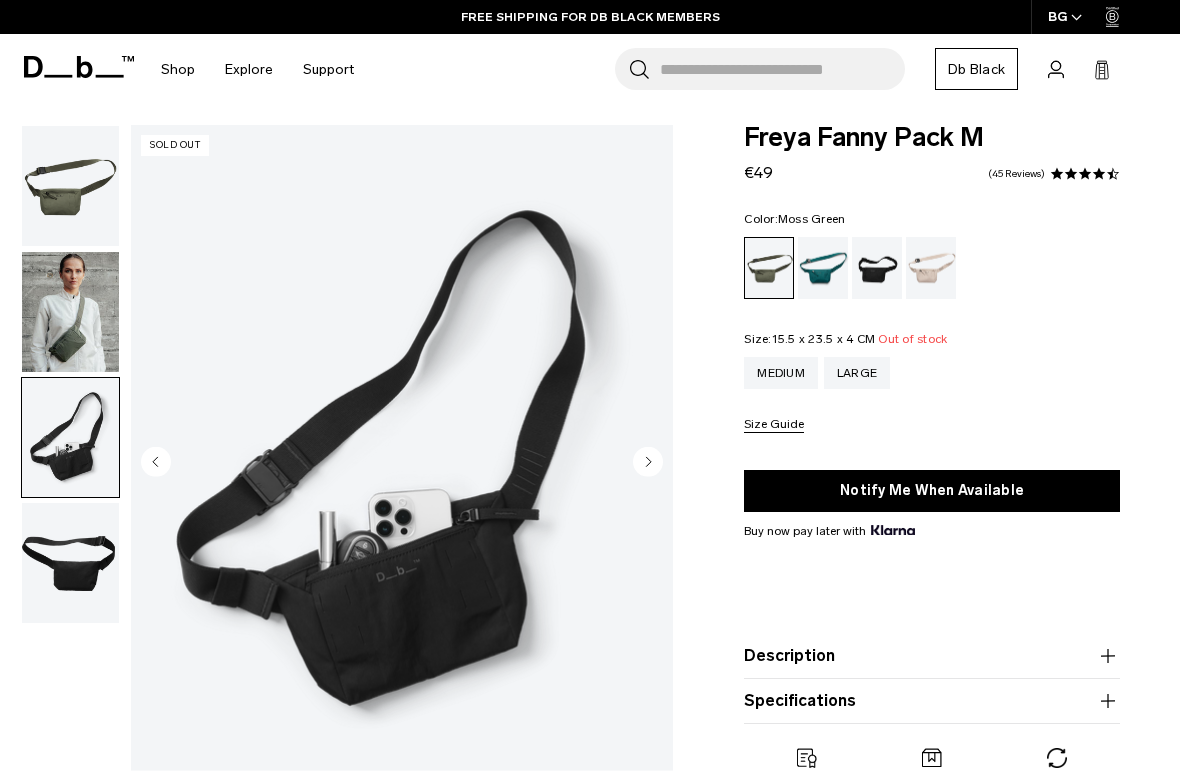 click at bounding box center (70, 563) 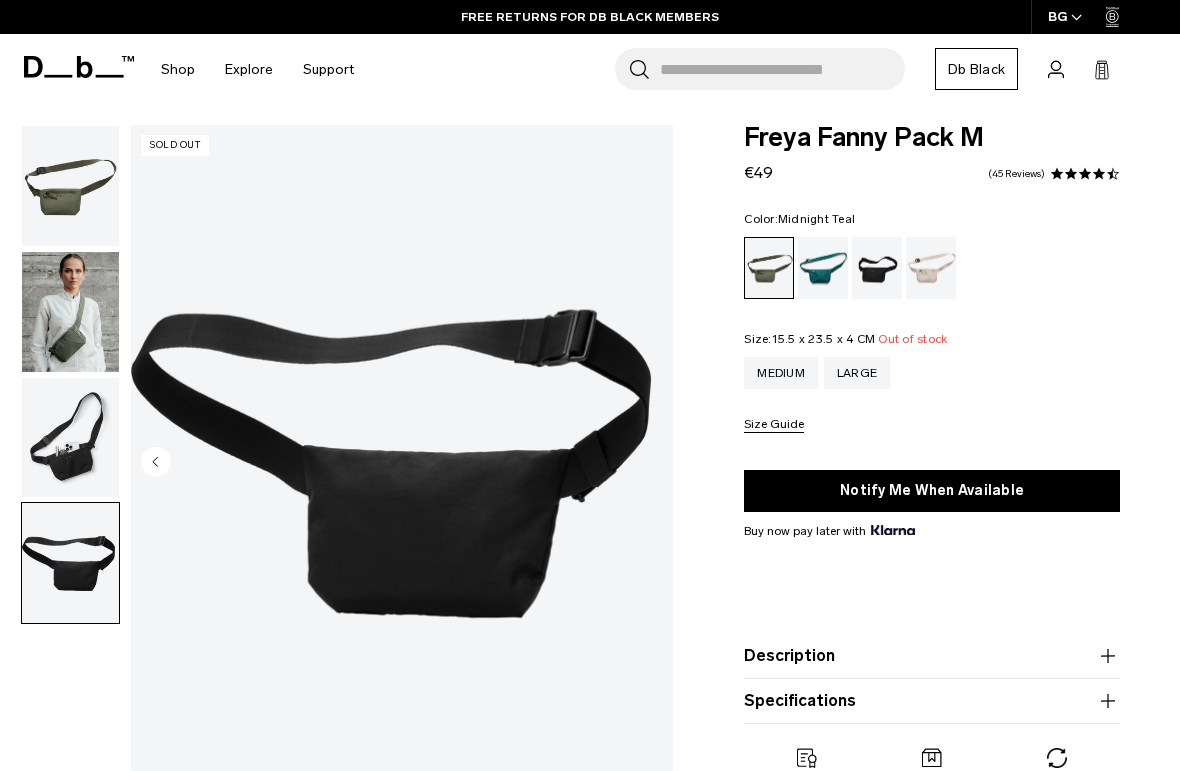 click at bounding box center [823, 268] 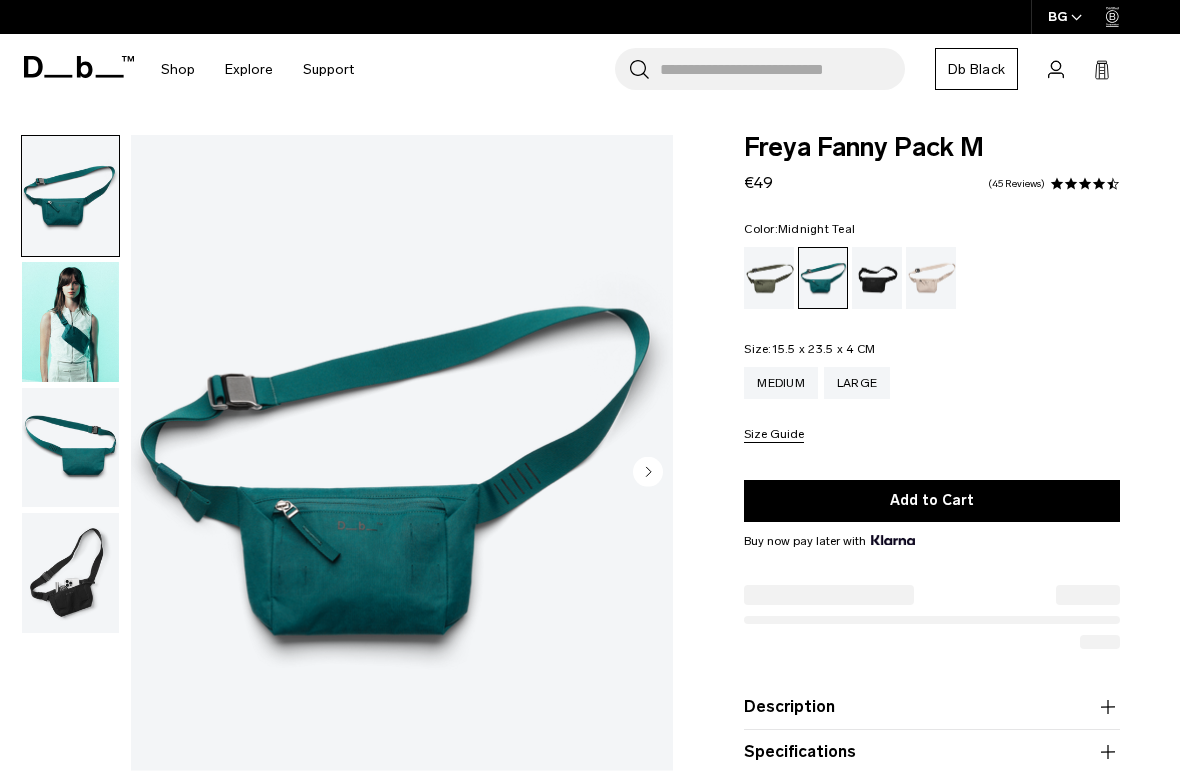scroll, scrollTop: 0, scrollLeft: 0, axis: both 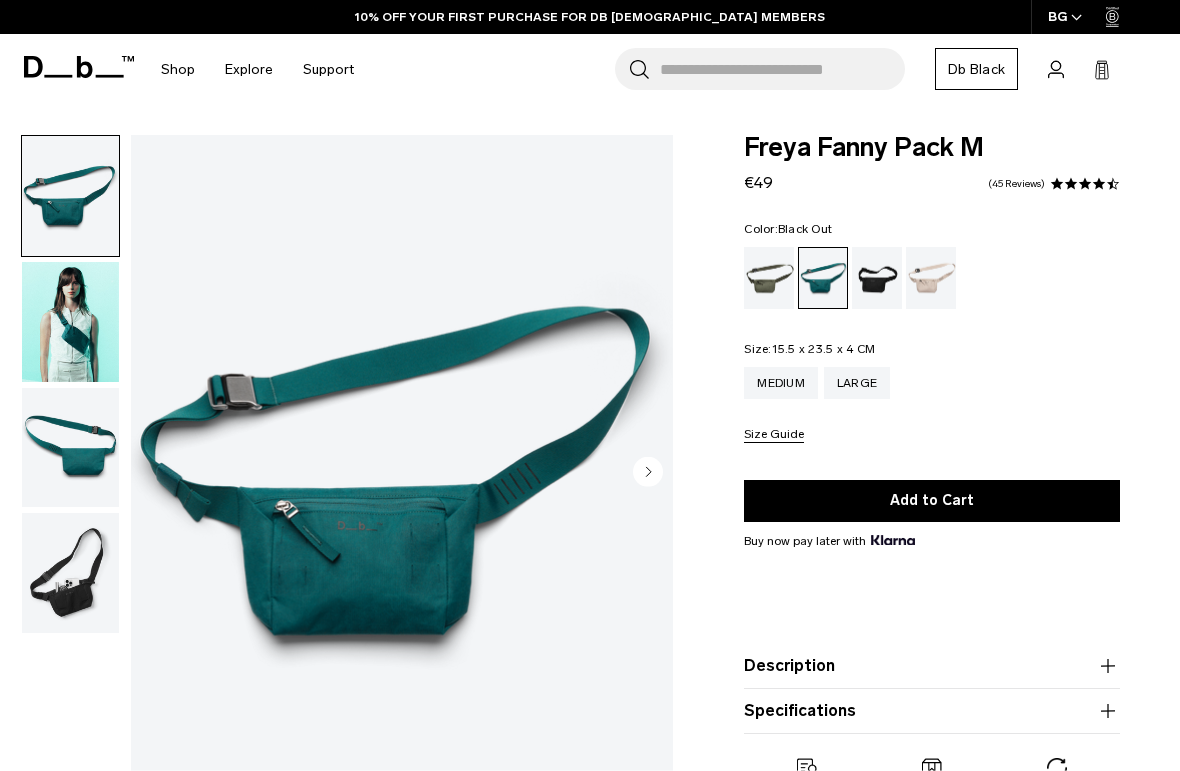 click at bounding box center (877, 278) 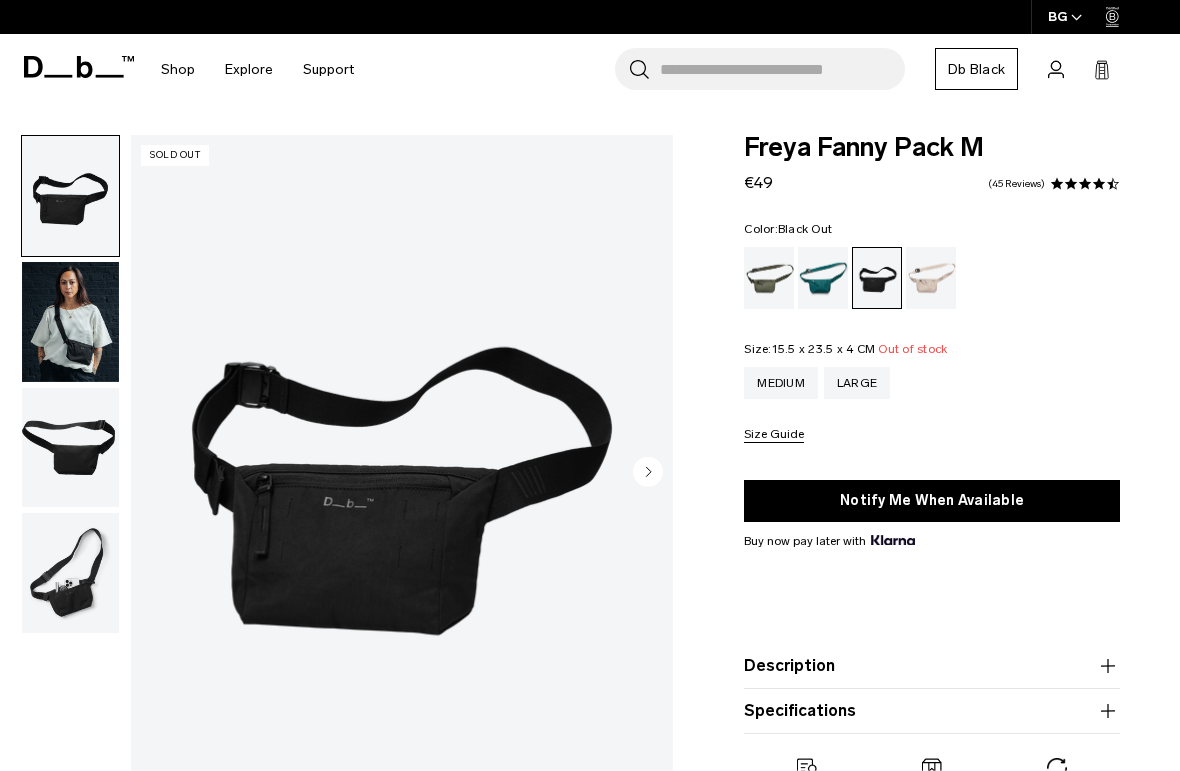 scroll, scrollTop: 0, scrollLeft: 0, axis: both 